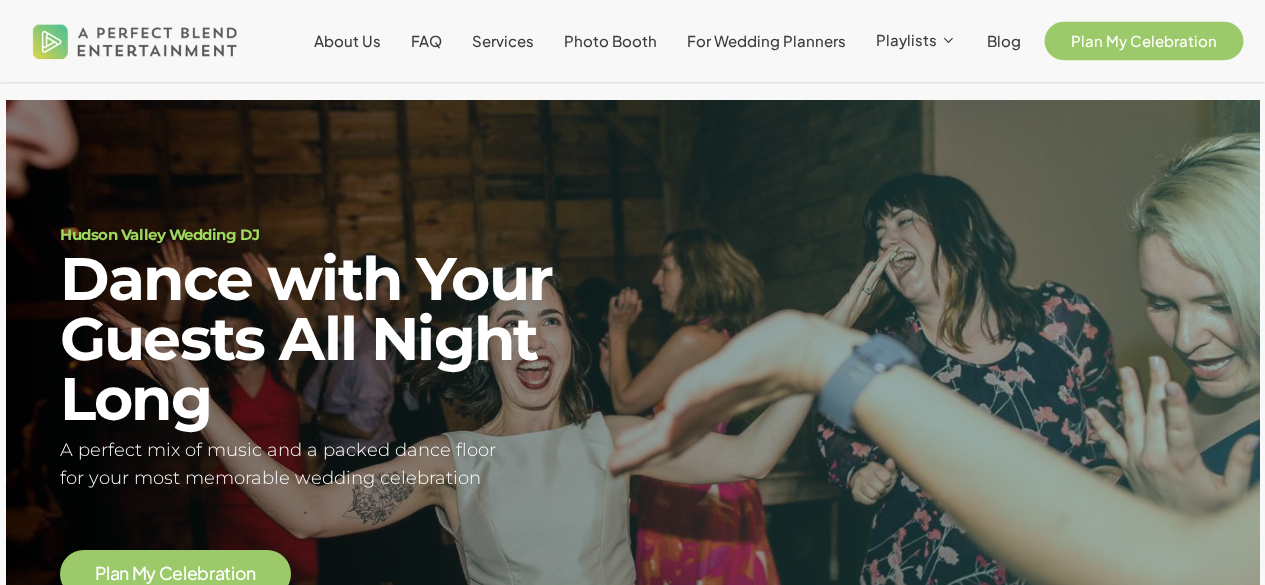 scroll, scrollTop: 39, scrollLeft: 0, axis: vertical 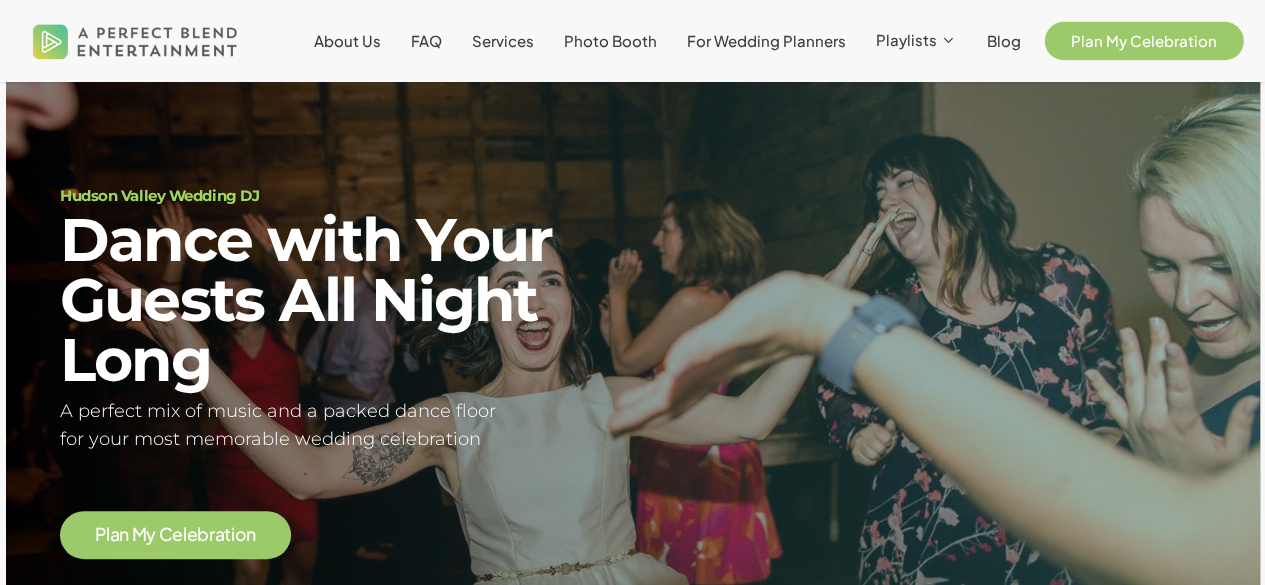 click on "Plan My Celebration" at bounding box center [1144, 40] 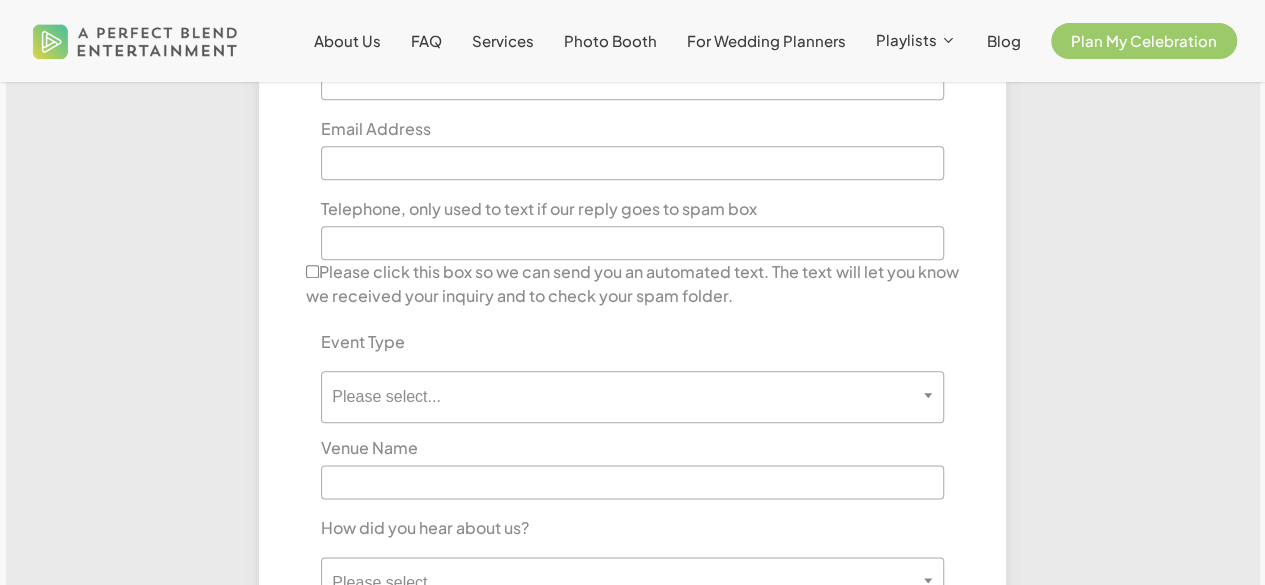 scroll, scrollTop: 976, scrollLeft: 0, axis: vertical 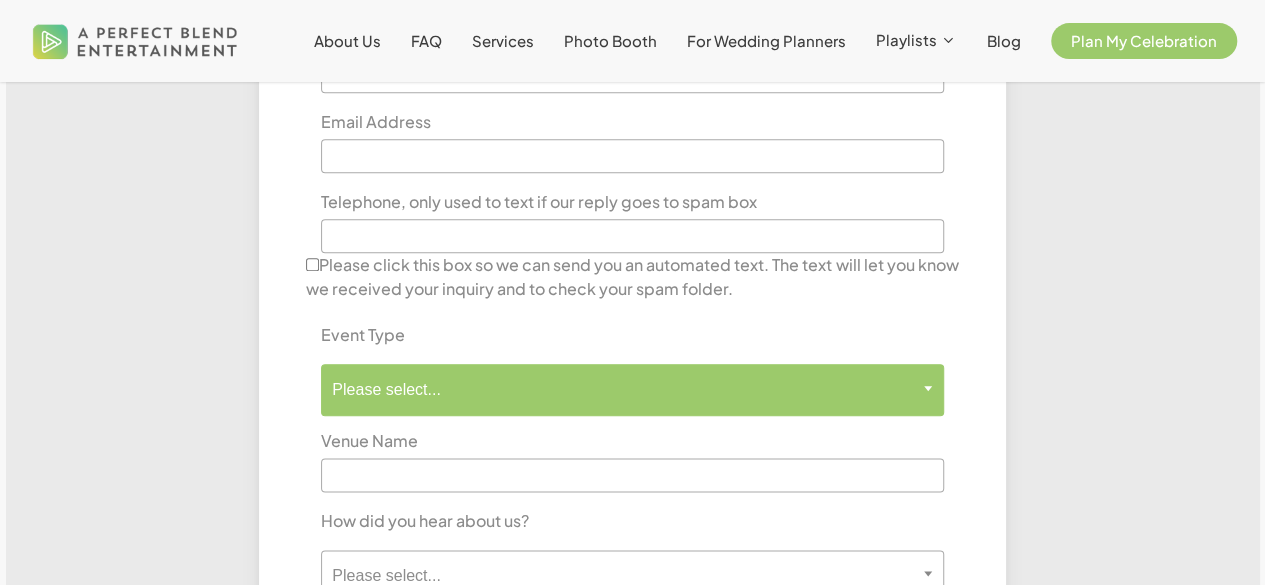 click on "Please select..." at bounding box center (632, 389) 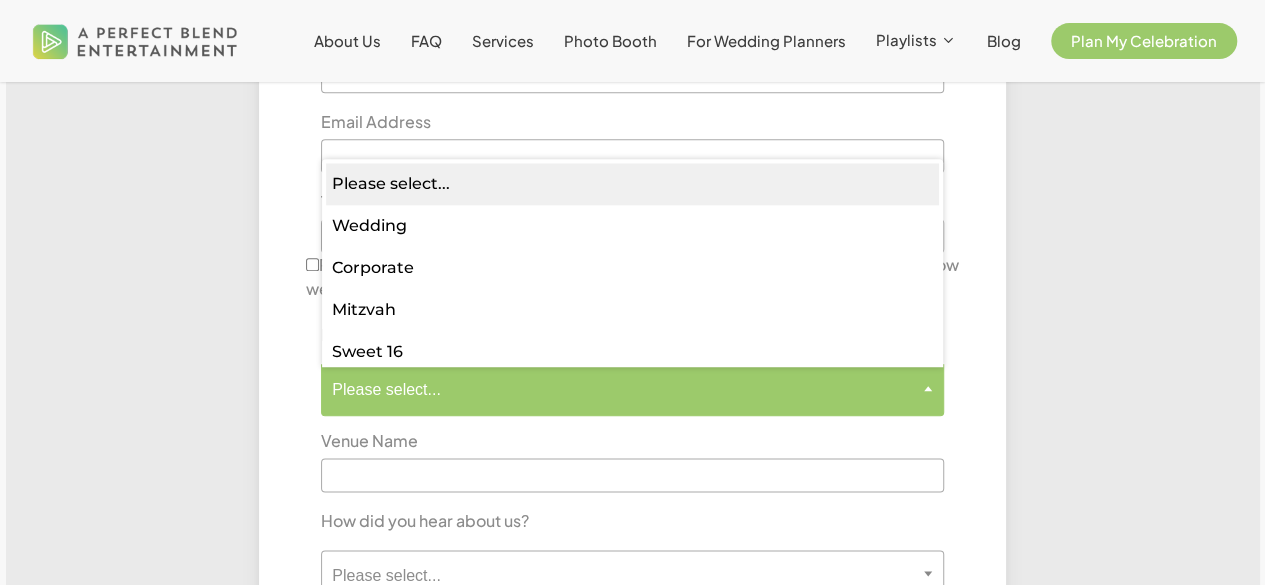 click on "**********" at bounding box center (632, 194) 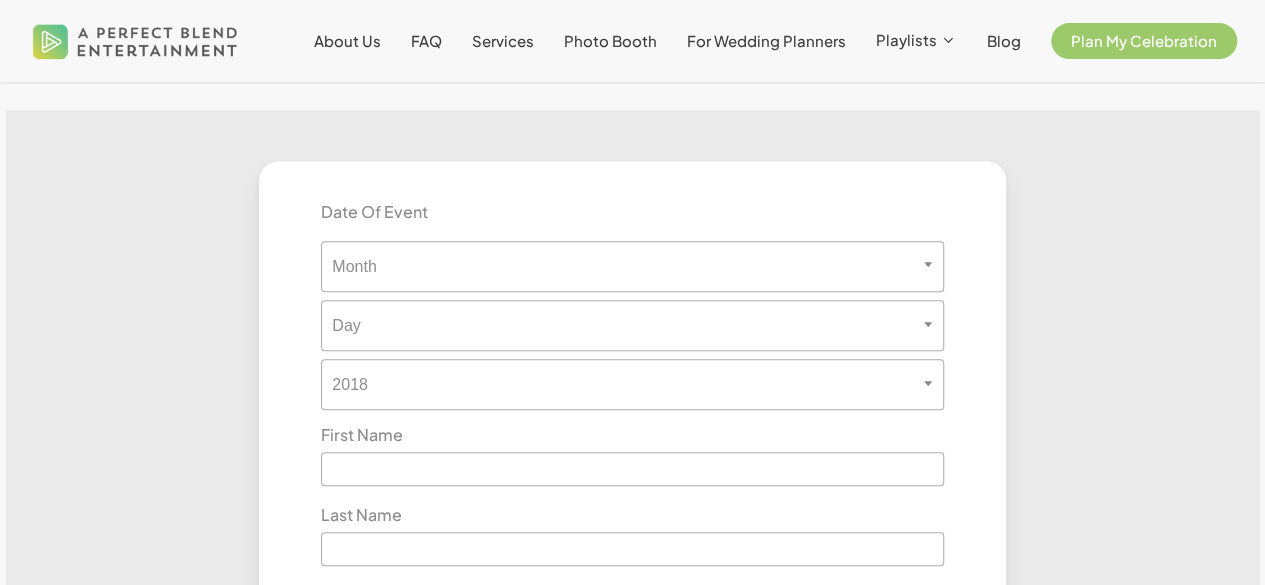 scroll, scrollTop: 501, scrollLeft: 0, axis: vertical 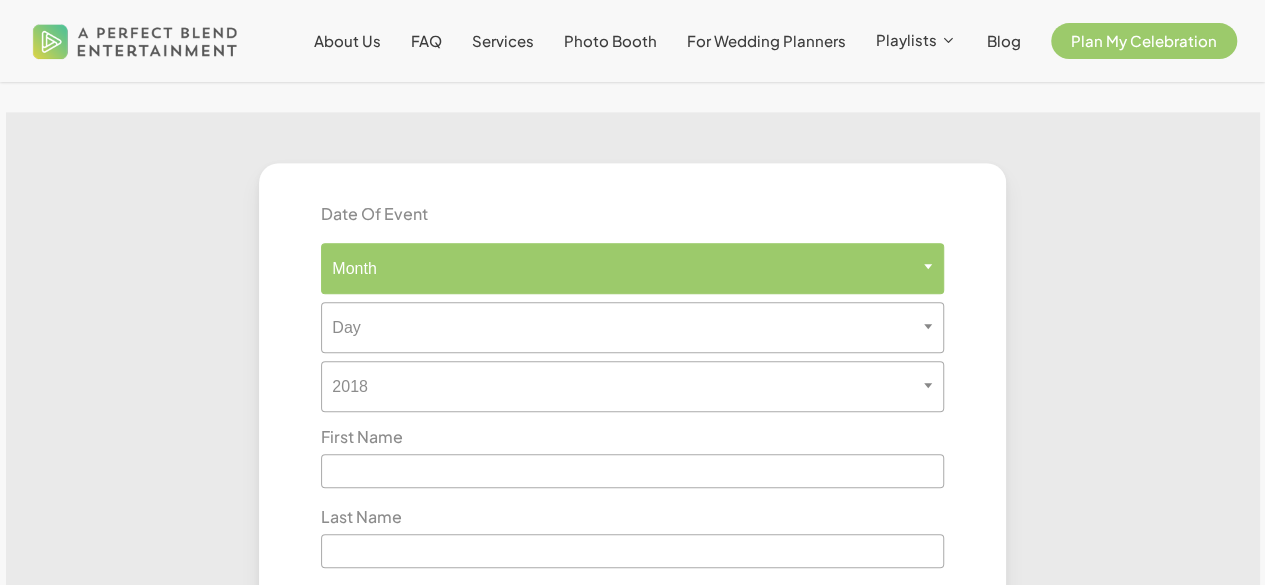click on "Month" at bounding box center [632, 268] 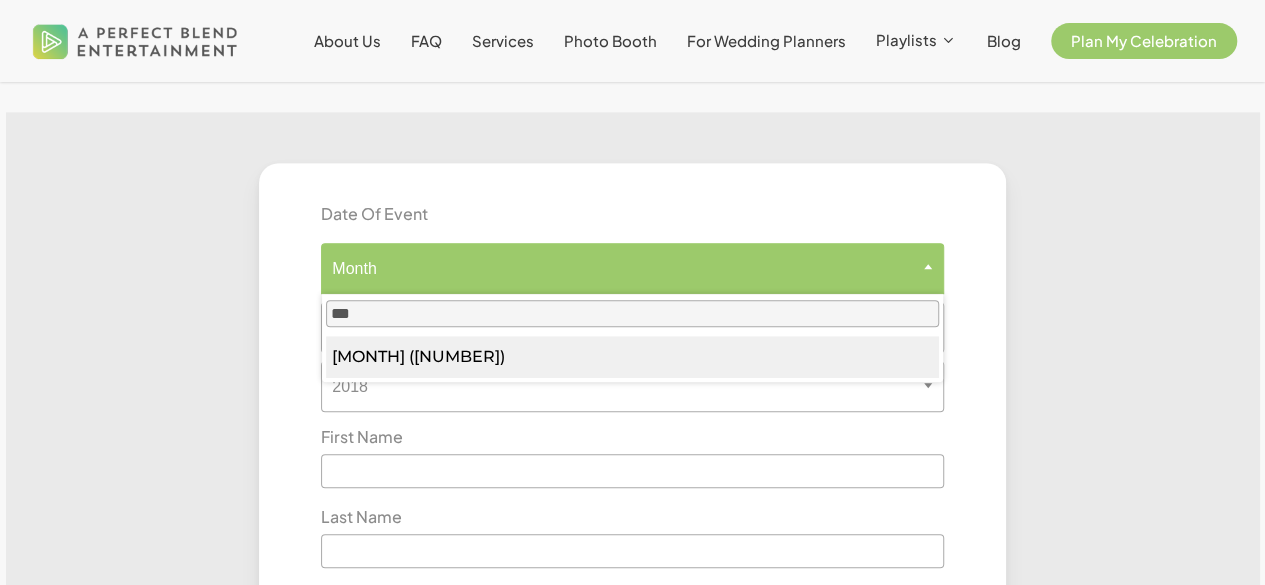 type on "***" 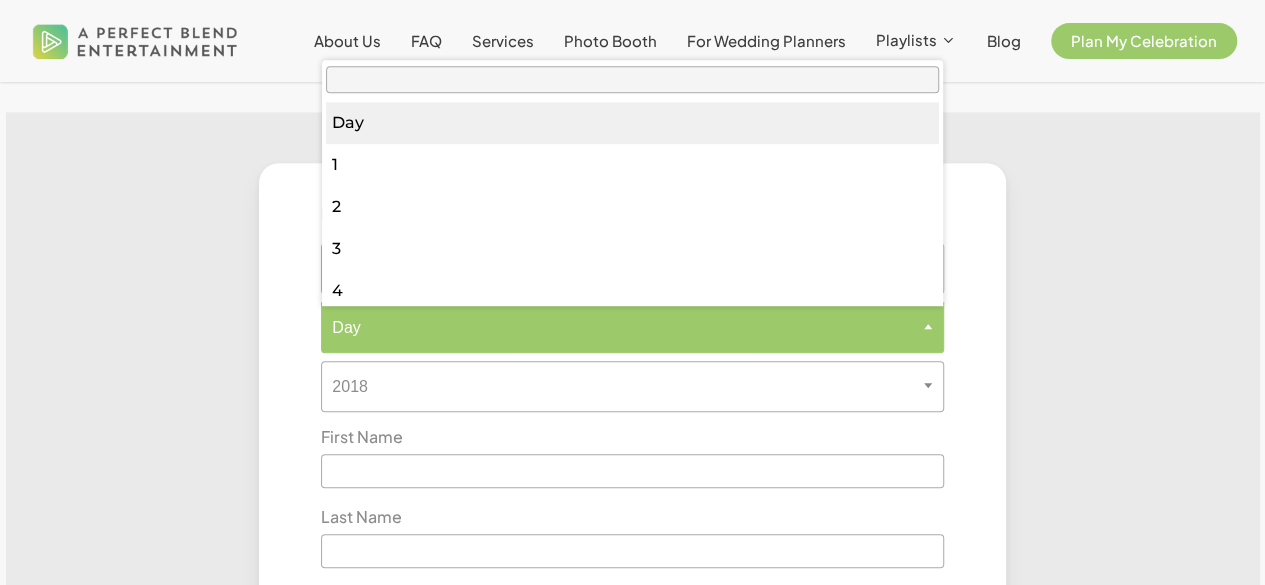 click on "Day" at bounding box center (632, 327) 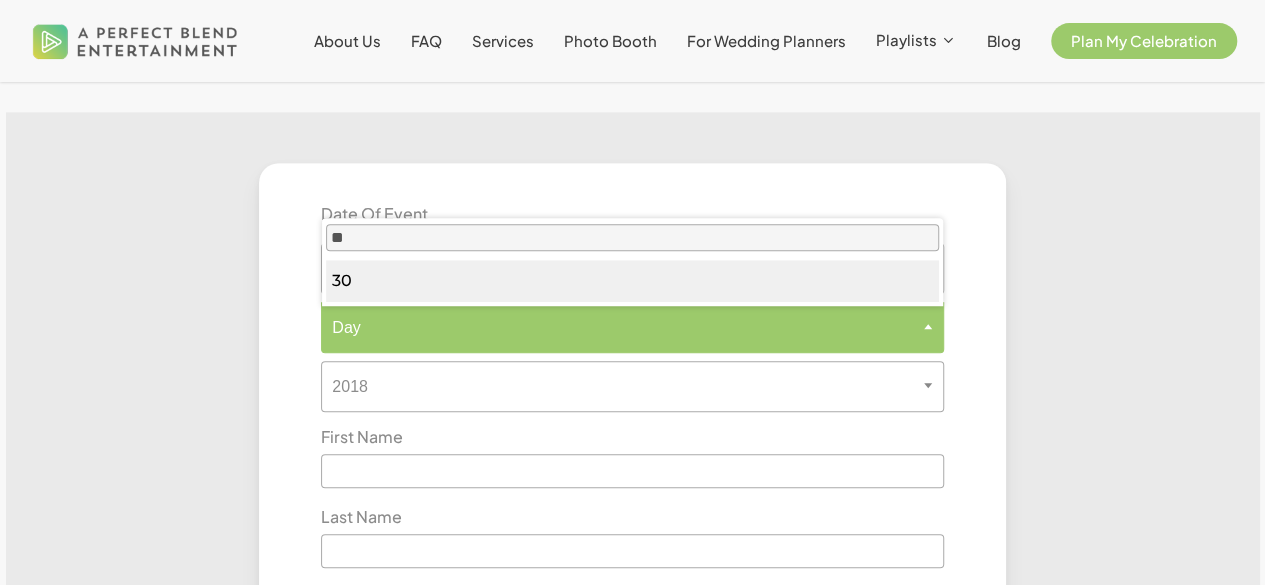 type on "**" 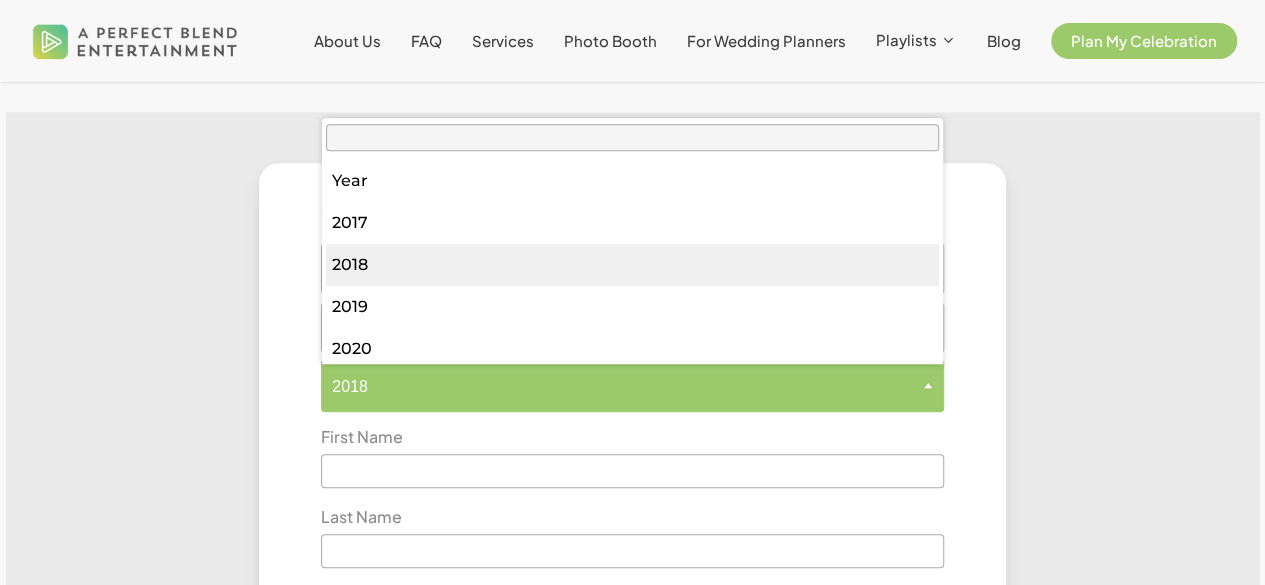 click on "2018" at bounding box center [632, 386] 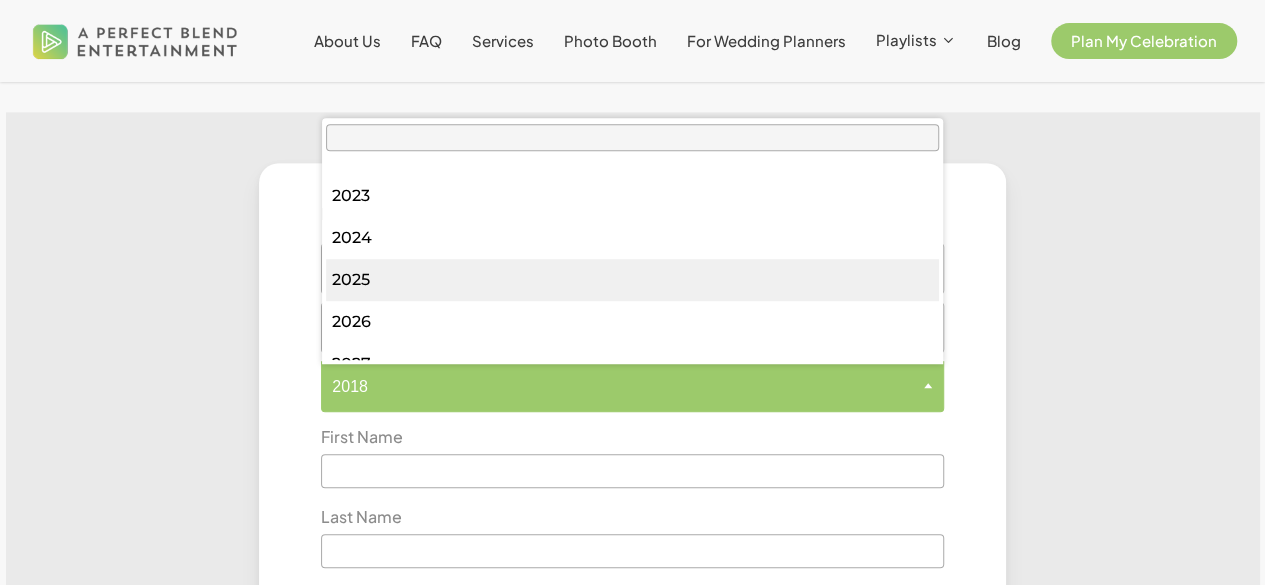 scroll, scrollTop: 278, scrollLeft: 0, axis: vertical 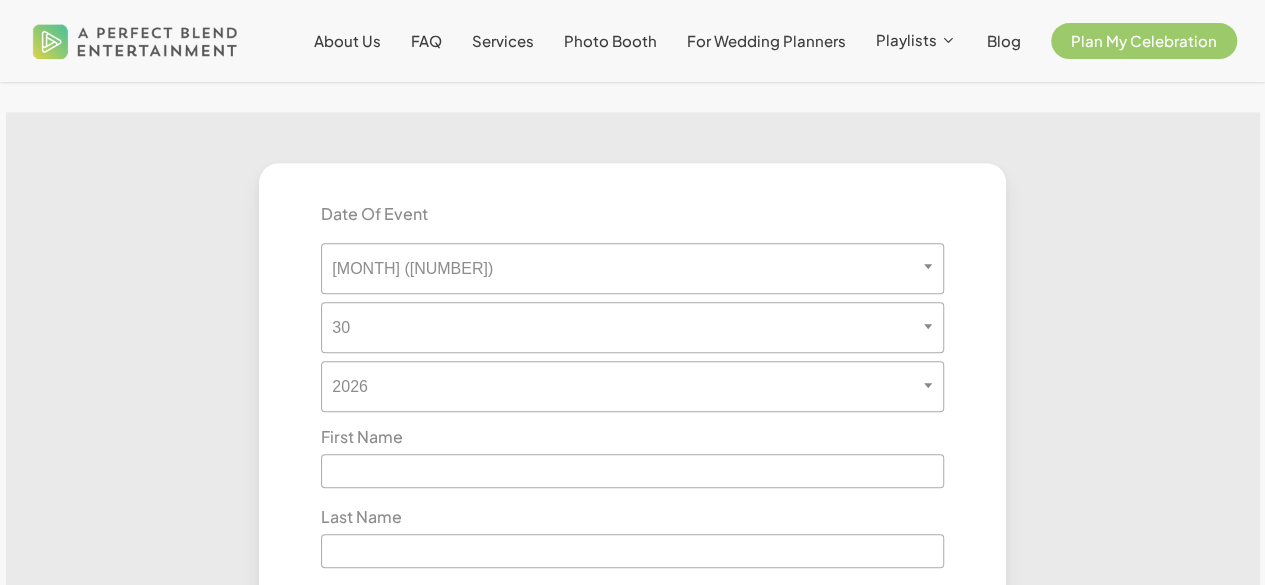 click on "**********" at bounding box center (632, 669) 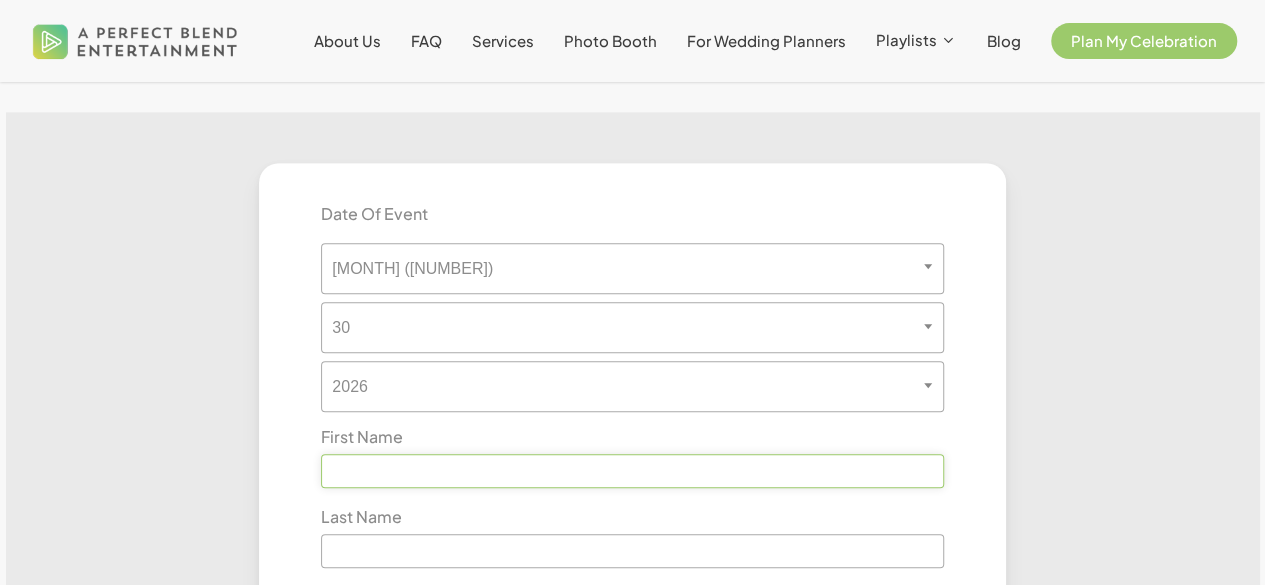 click at bounding box center [632, 471] 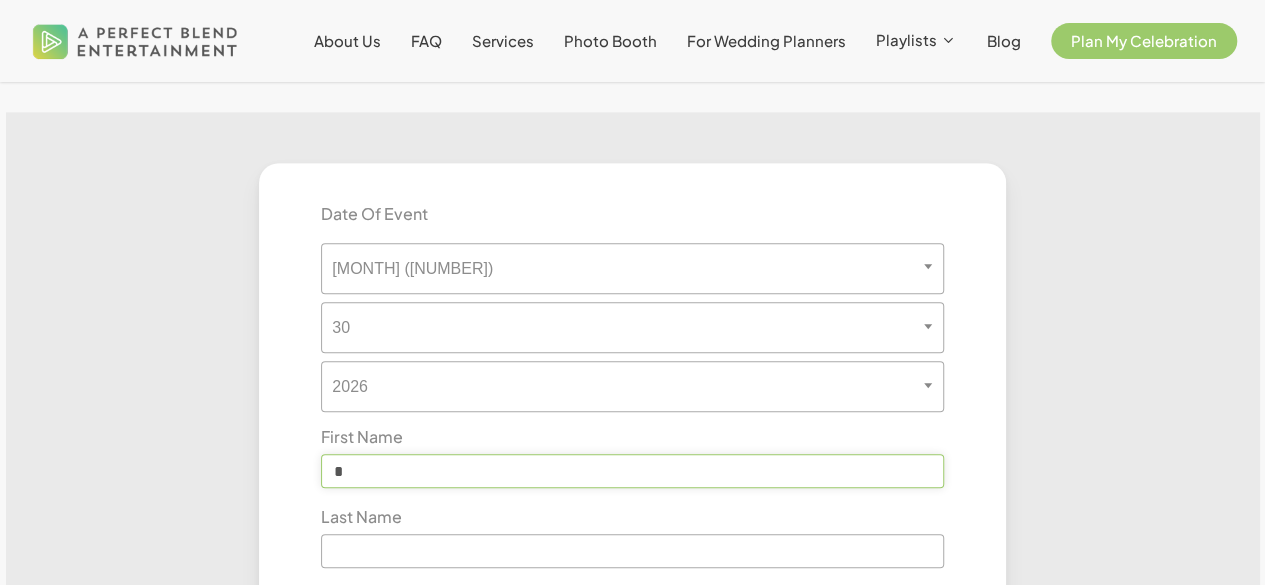 type on "****" 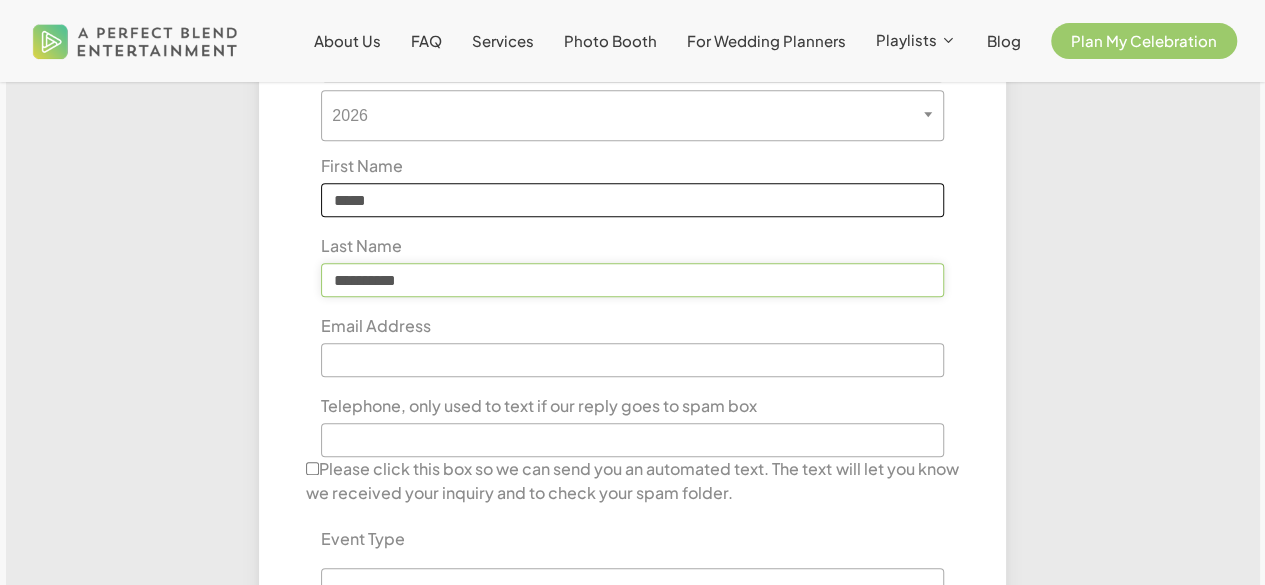 scroll, scrollTop: 771, scrollLeft: 0, axis: vertical 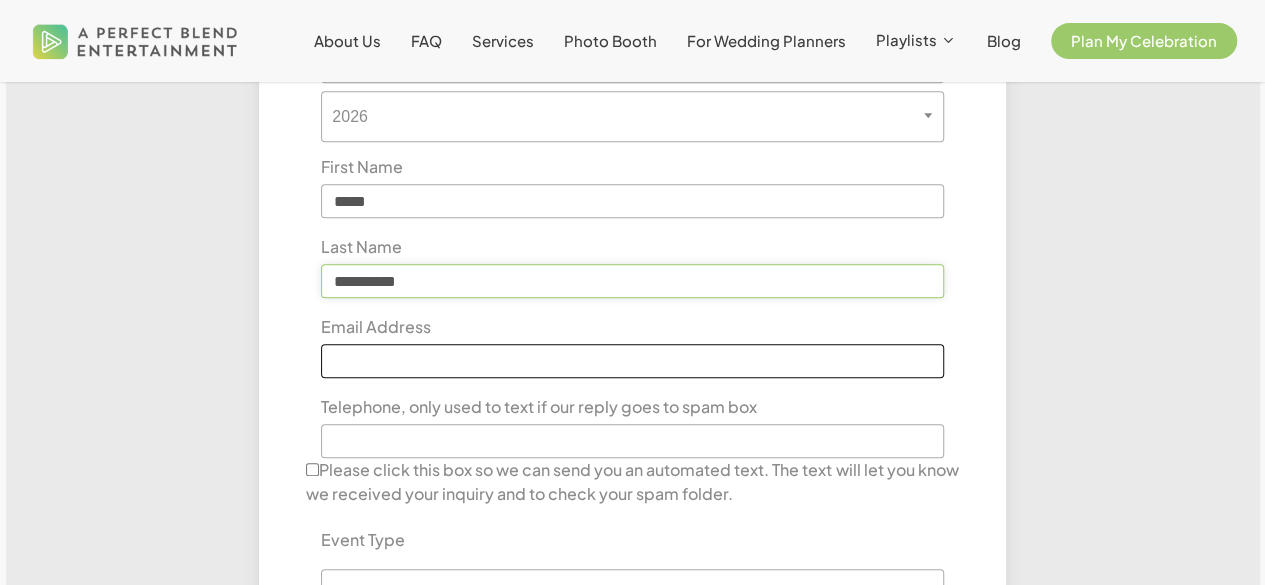 type on "**********" 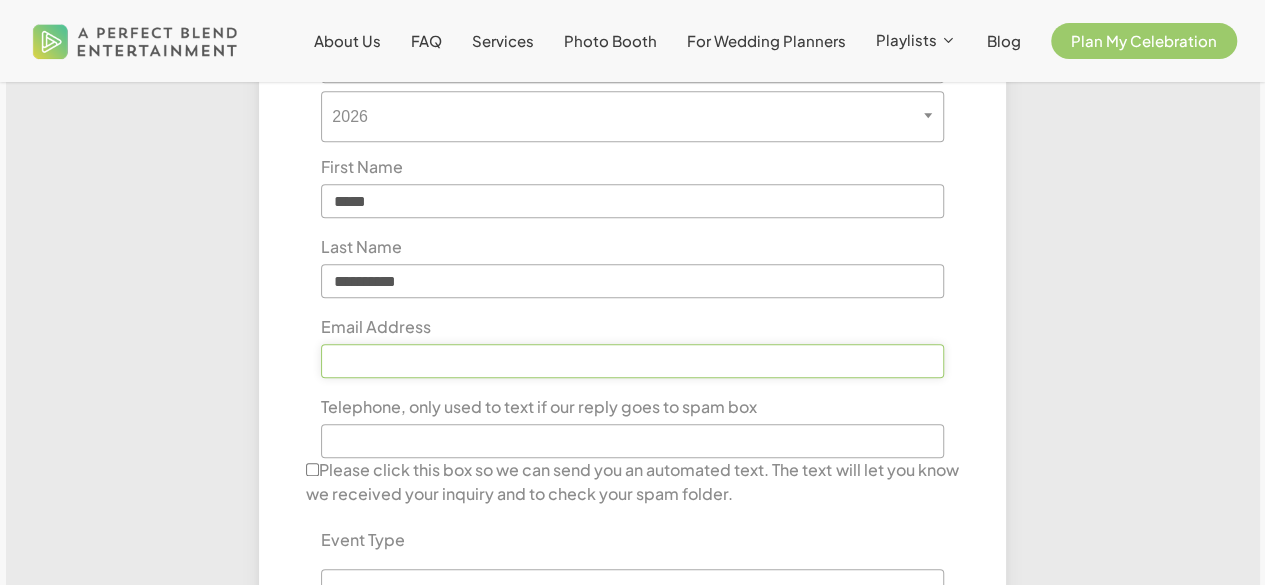 click at bounding box center [632, 361] 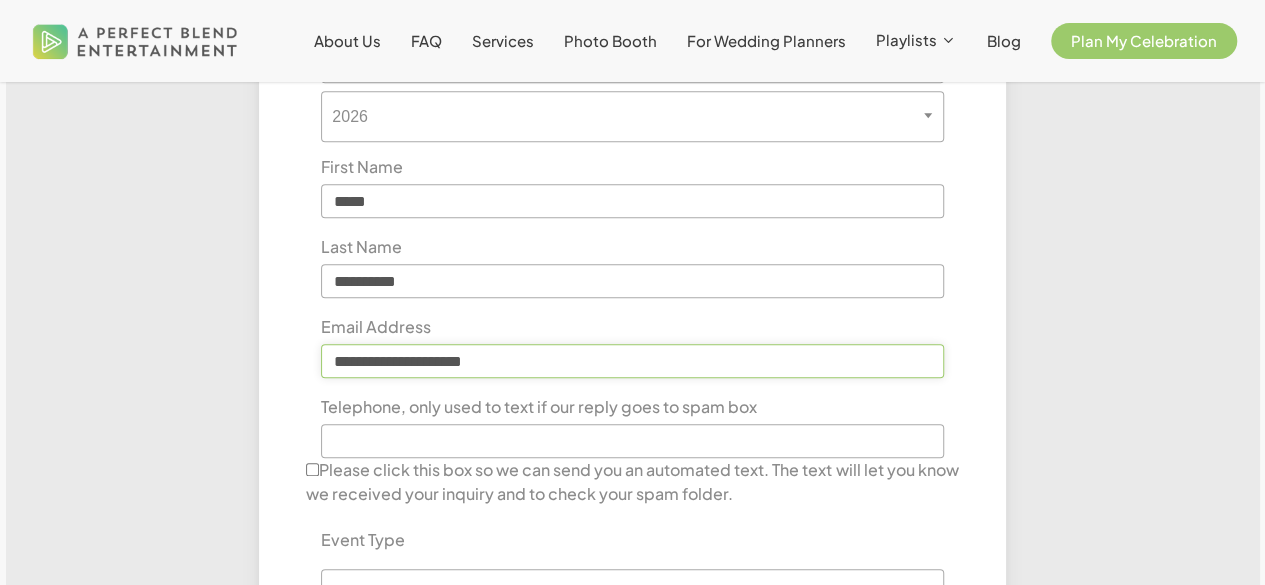 type on "**********" 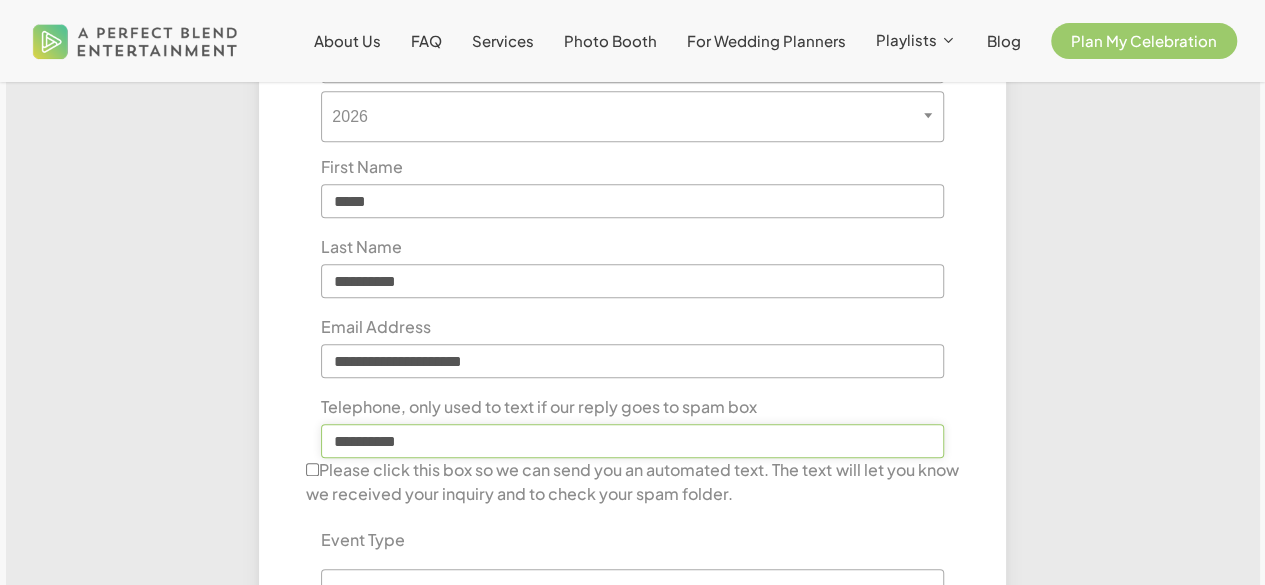 type on "**********" 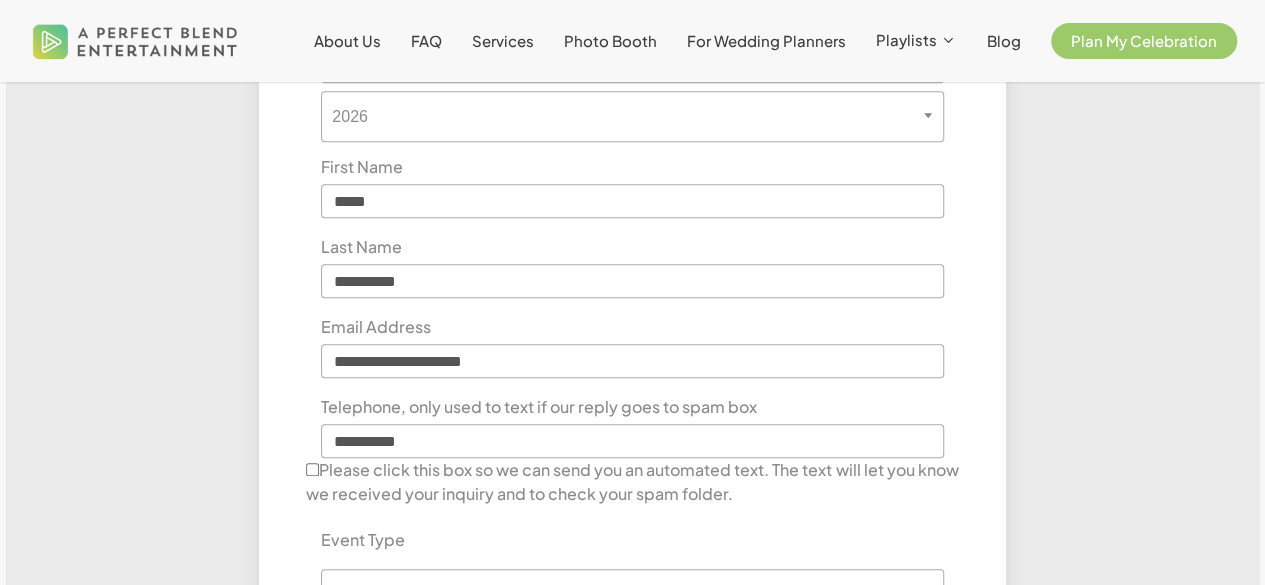 click on "**********" at bounding box center (632, 399) 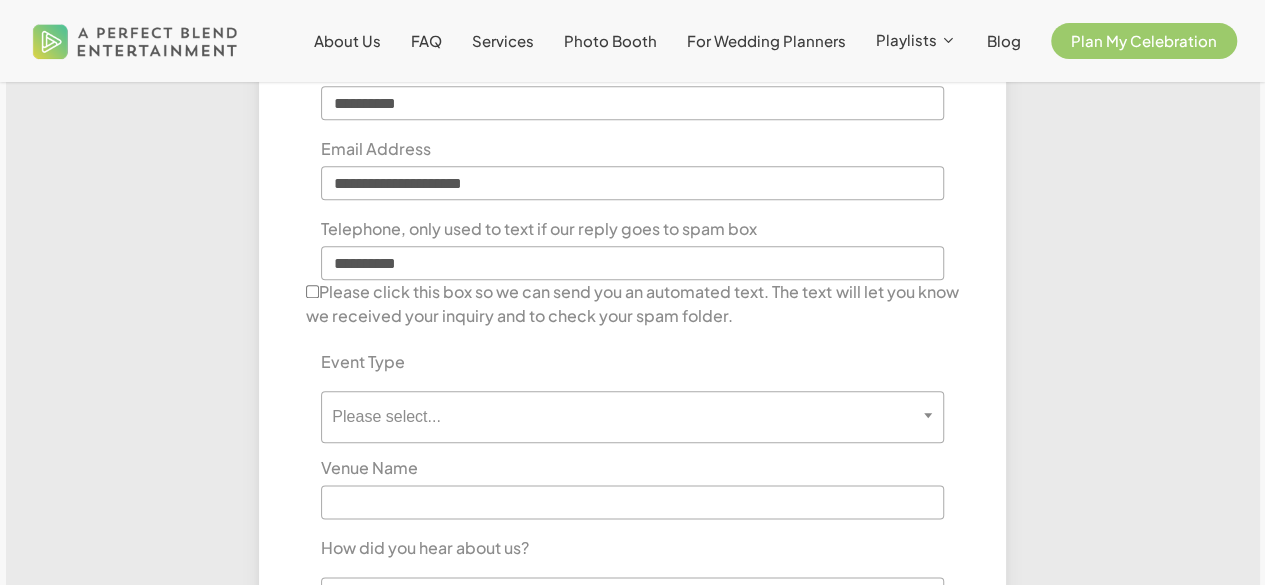 scroll, scrollTop: 953, scrollLeft: 0, axis: vertical 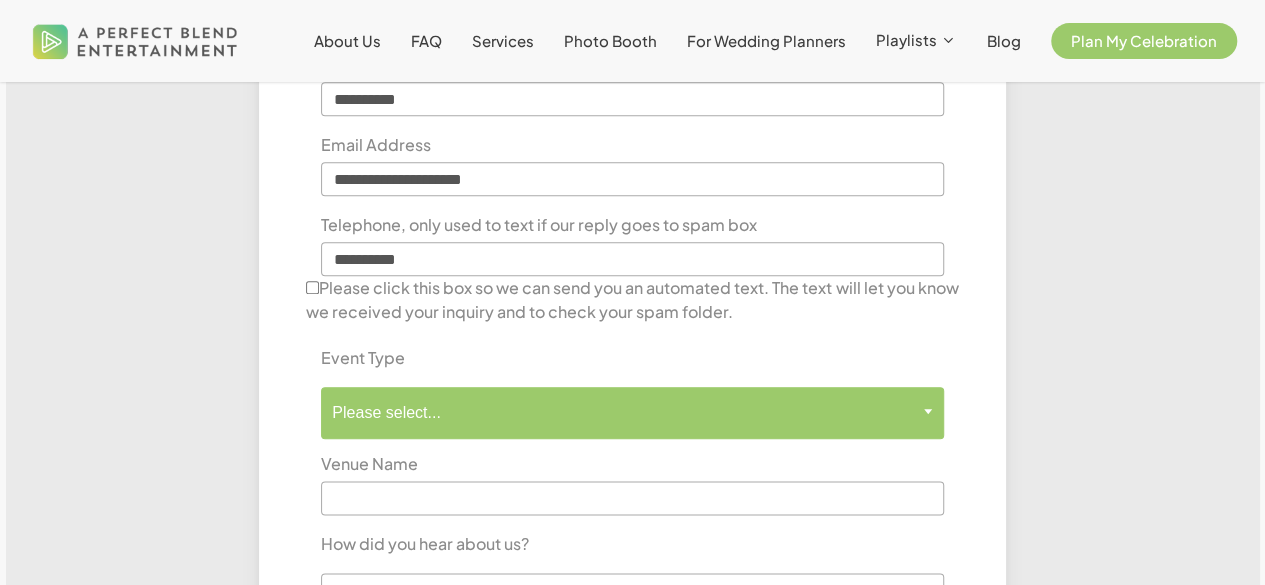 click on "Please select..." at bounding box center (632, 412) 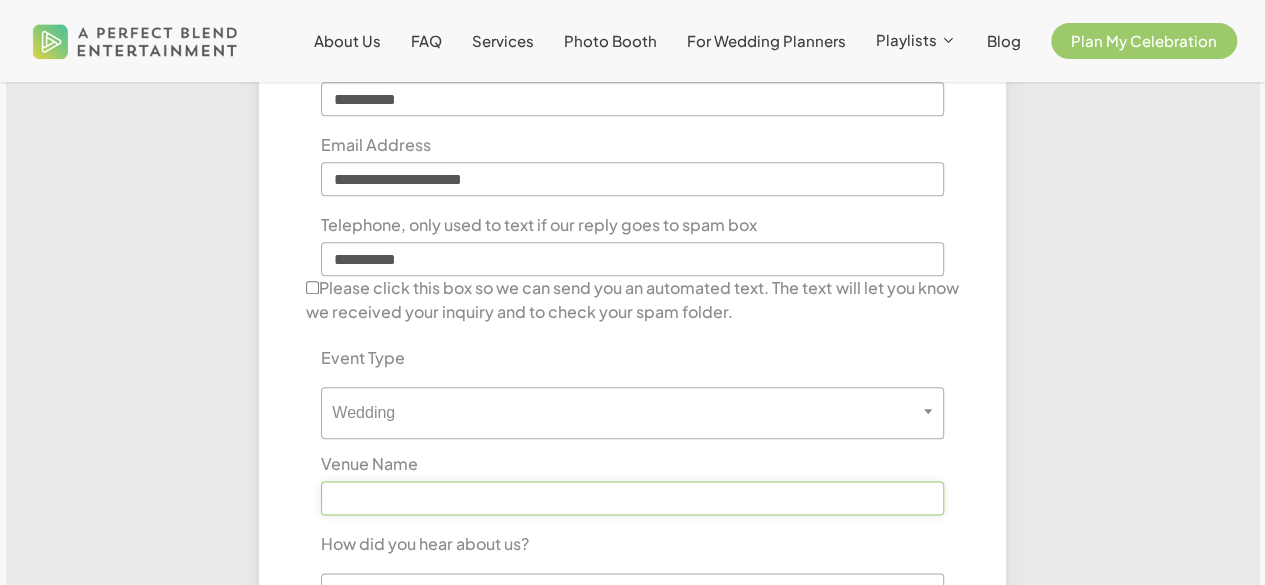 click at bounding box center (632, 498) 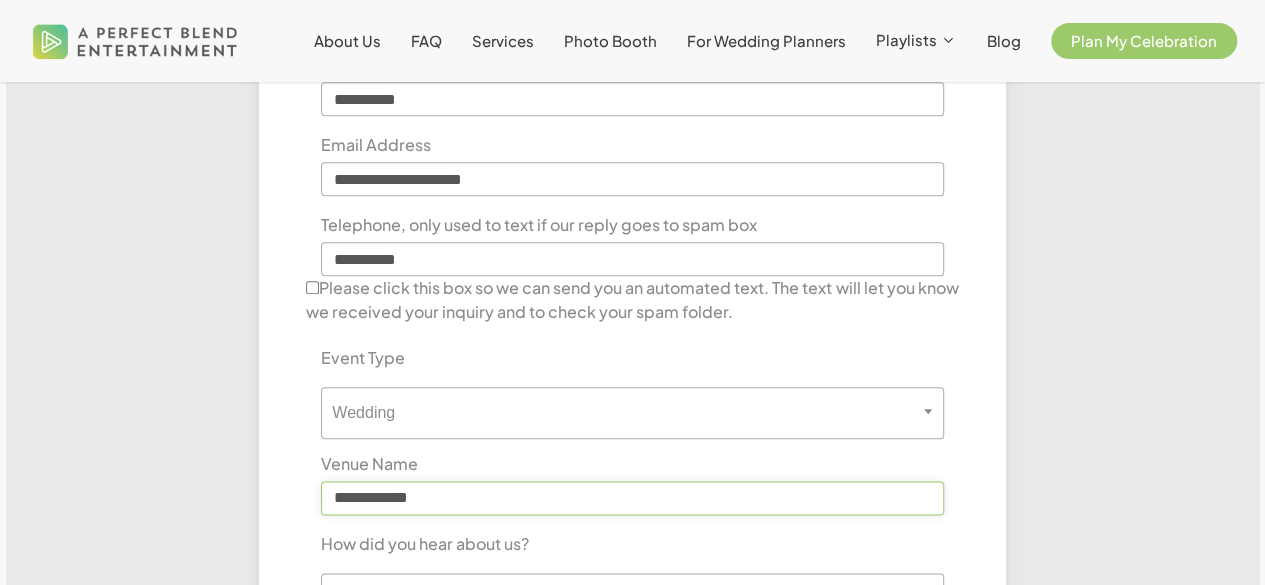 scroll, scrollTop: 1109, scrollLeft: 0, axis: vertical 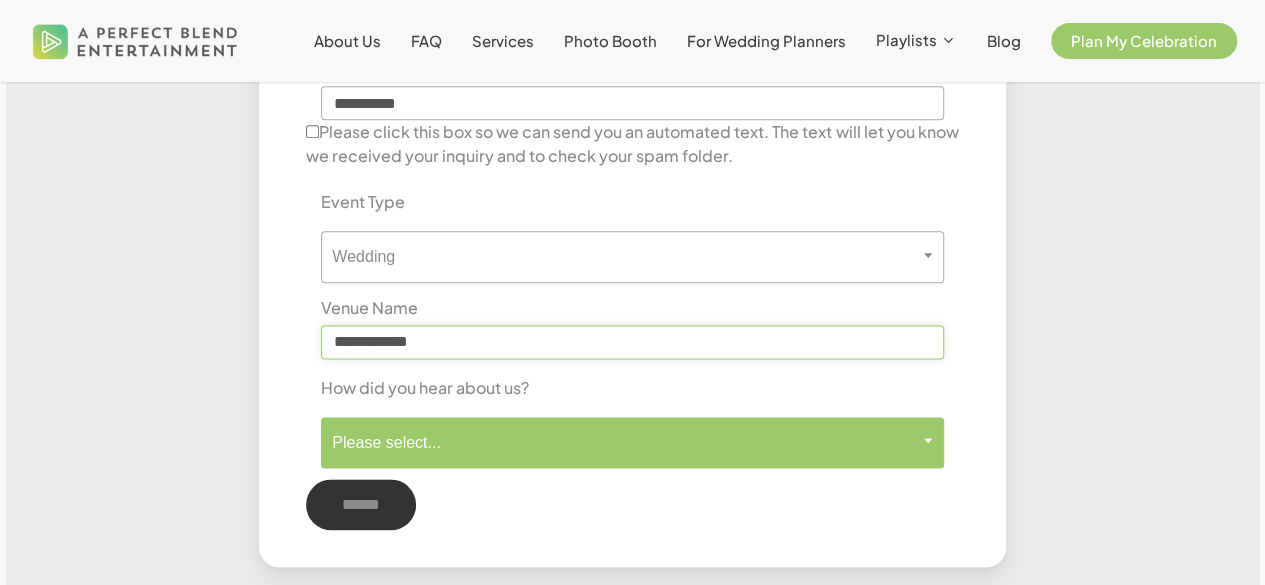 type on "**********" 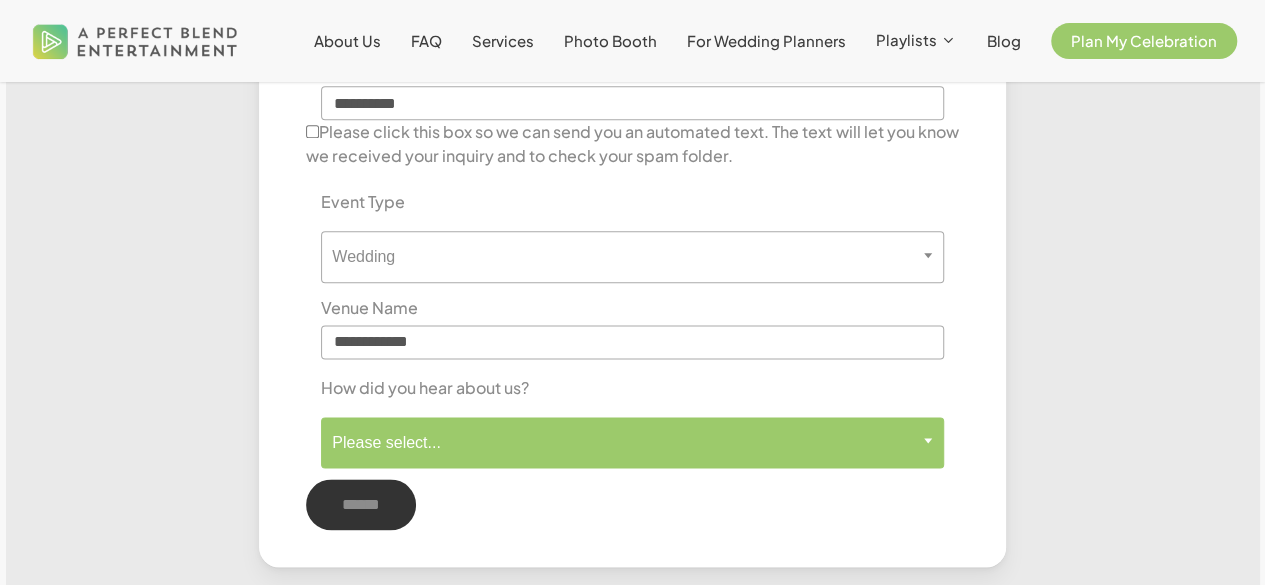 click on "Please select..." at bounding box center [632, 442] 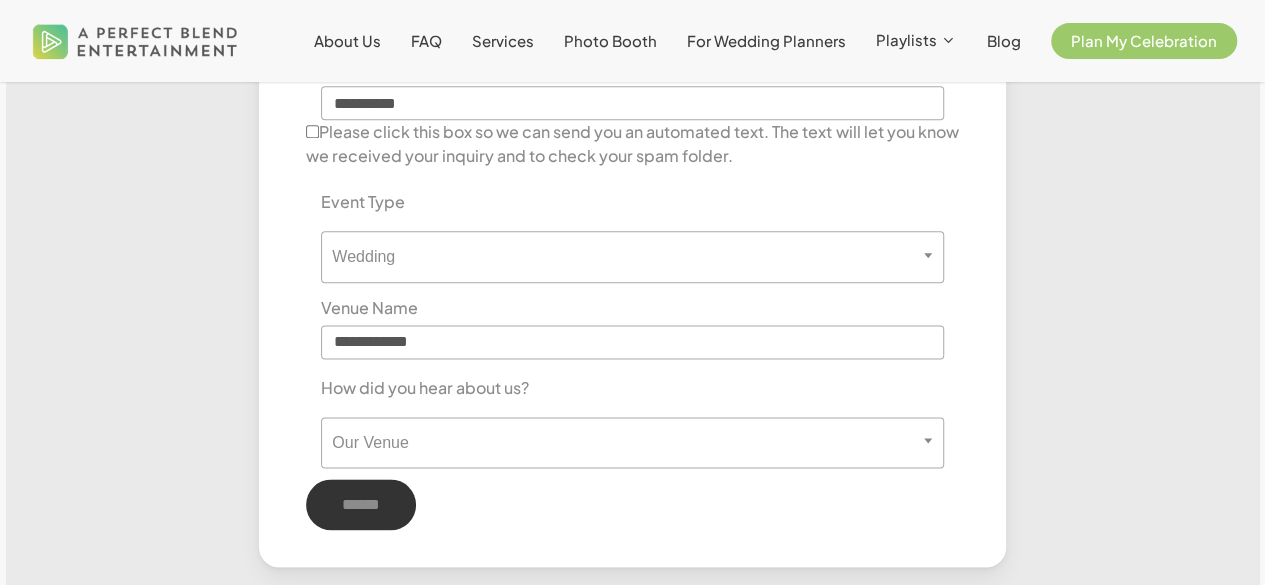 click on "**********" at bounding box center (632, 61) 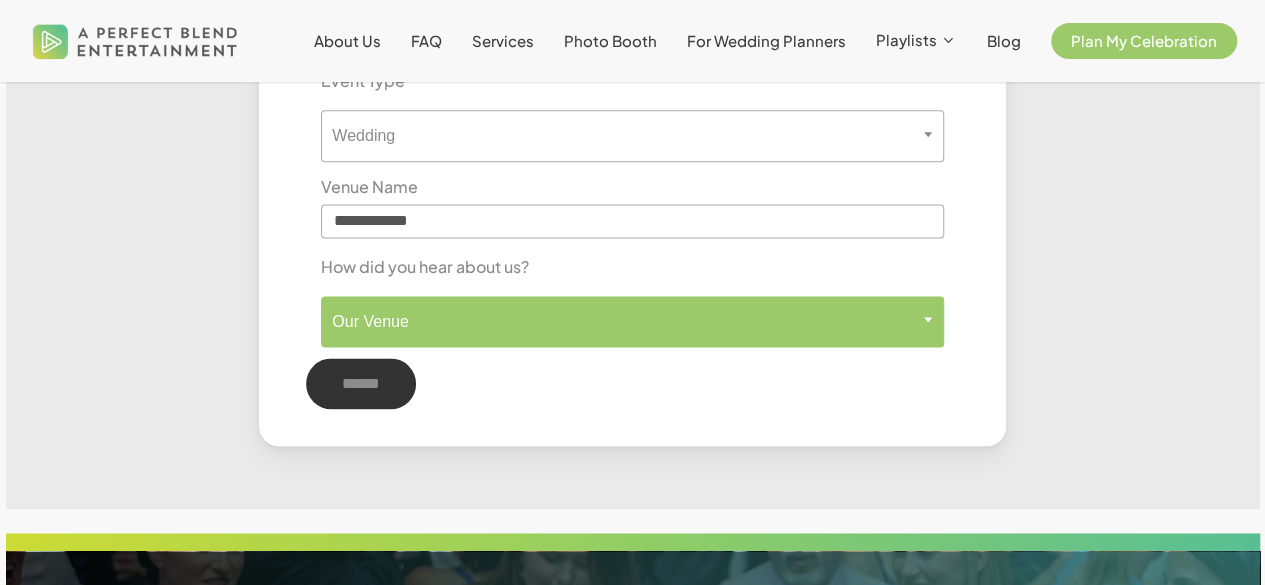 scroll, scrollTop: 1229, scrollLeft: 0, axis: vertical 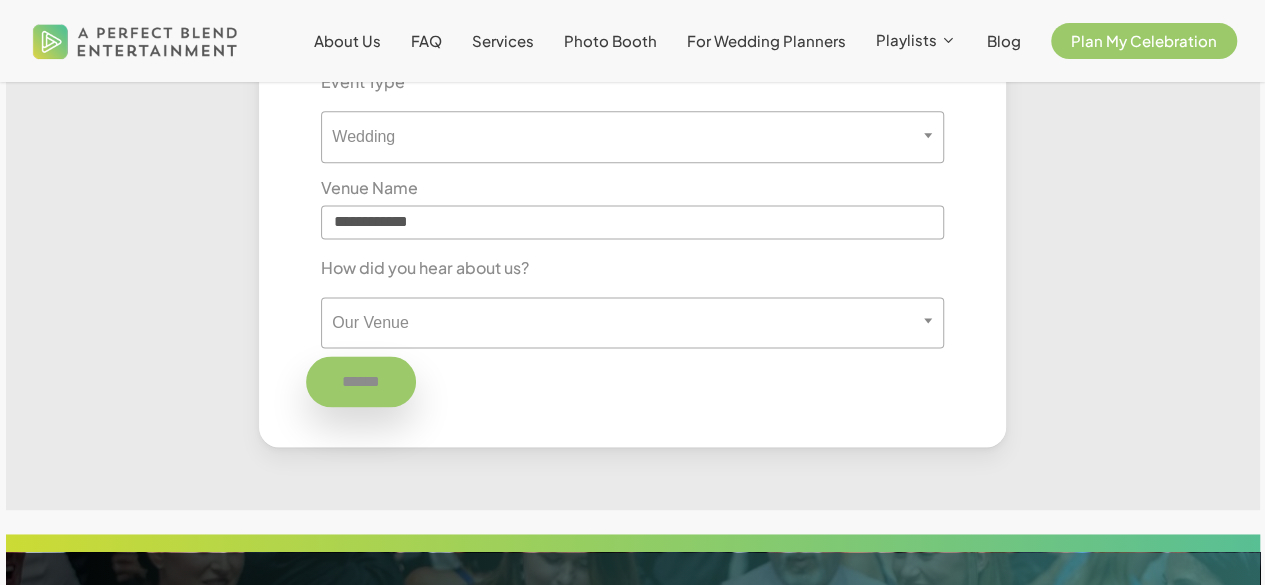 click on "******" at bounding box center [361, 381] 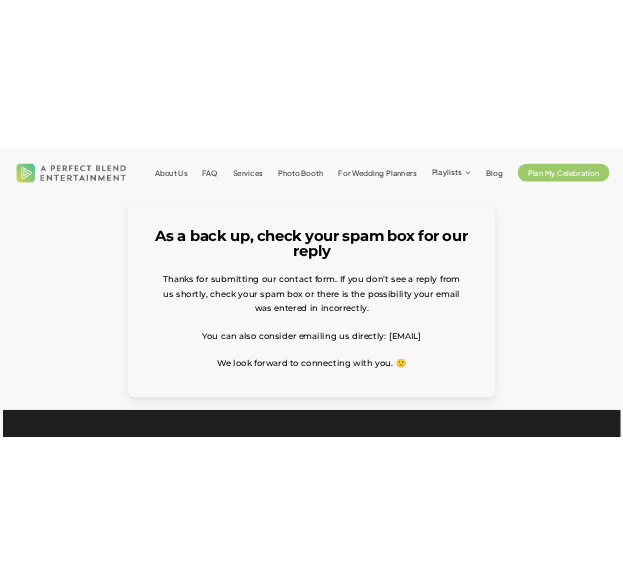 scroll, scrollTop: 31, scrollLeft: 0, axis: vertical 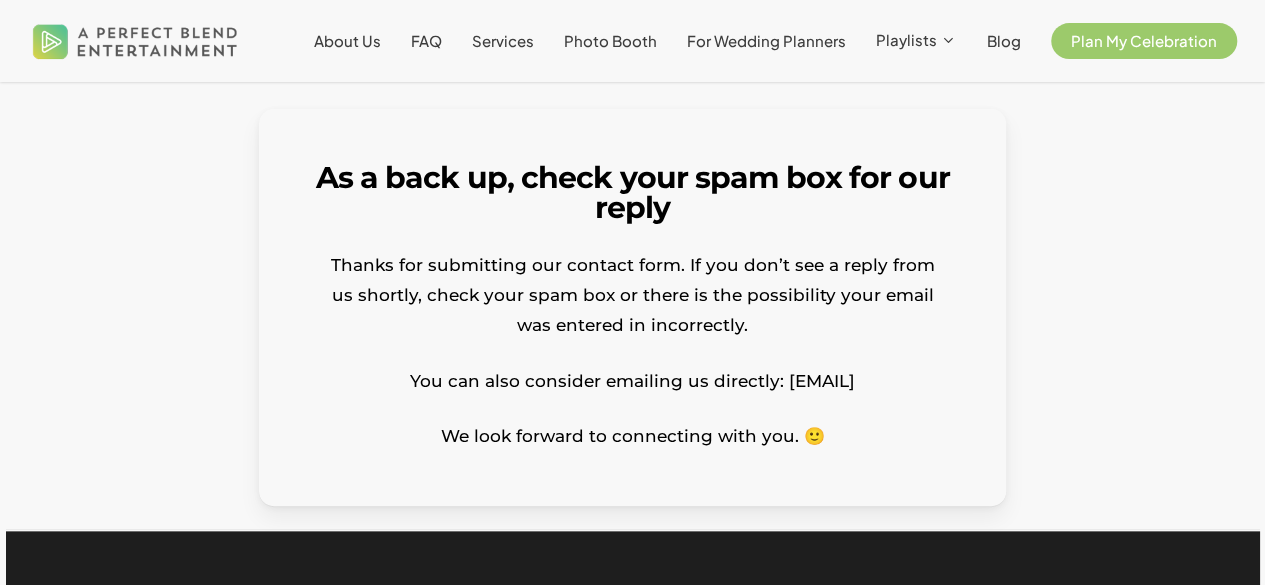drag, startPoint x: 484, startPoint y: 411, endPoint x: 797, endPoint y: 411, distance: 313 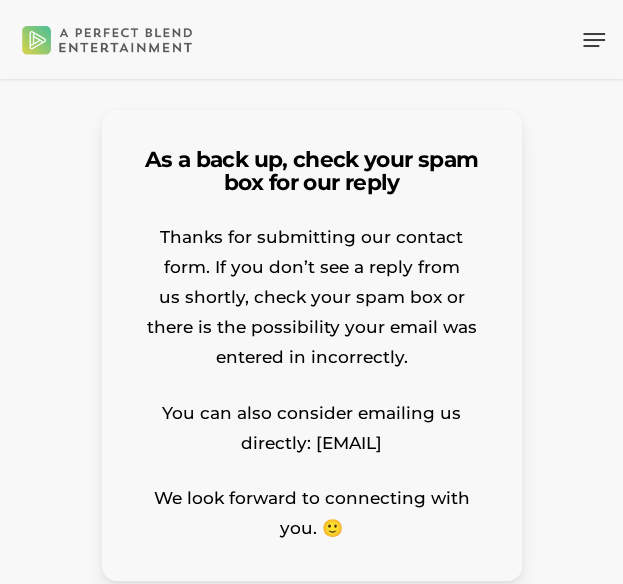 click at bounding box center (107, 39) 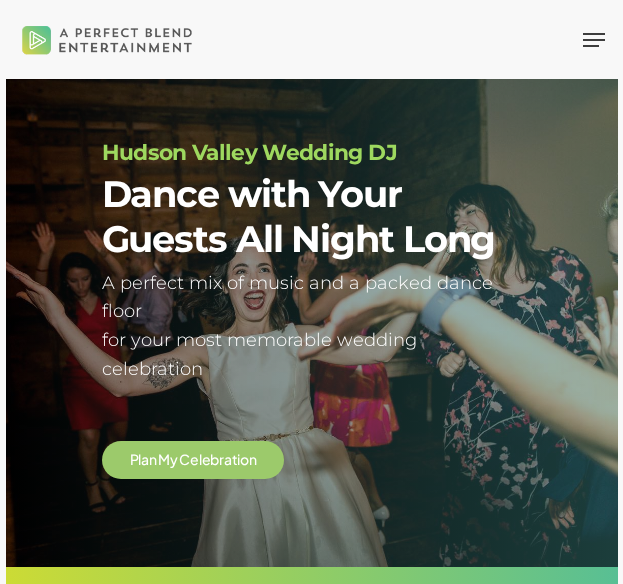 scroll, scrollTop: 0, scrollLeft: 0, axis: both 